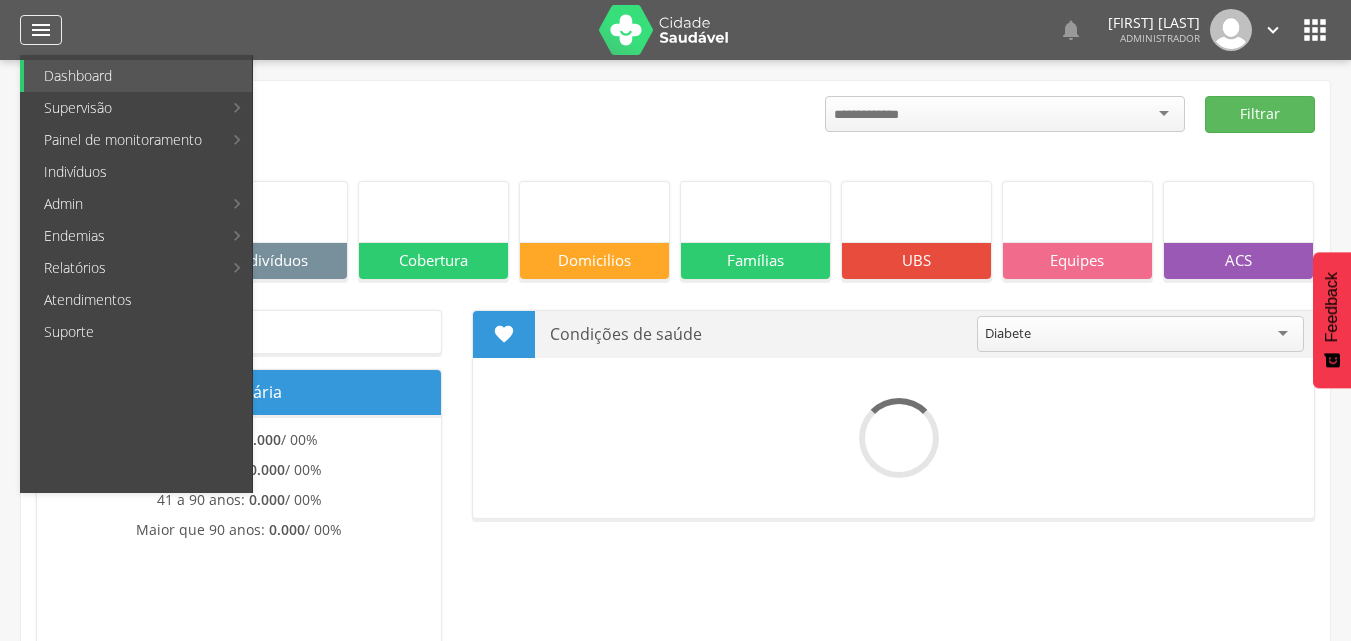 scroll, scrollTop: 0, scrollLeft: 0, axis: both 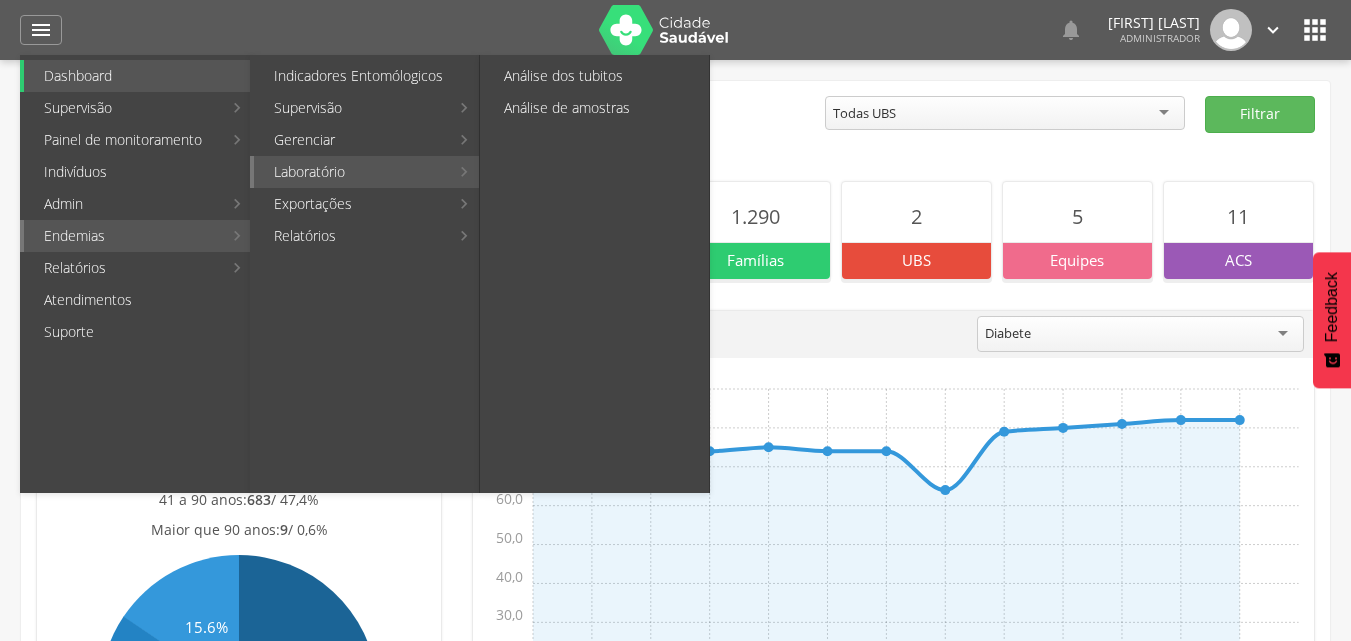 click on "Laboratório" at bounding box center [351, 172] 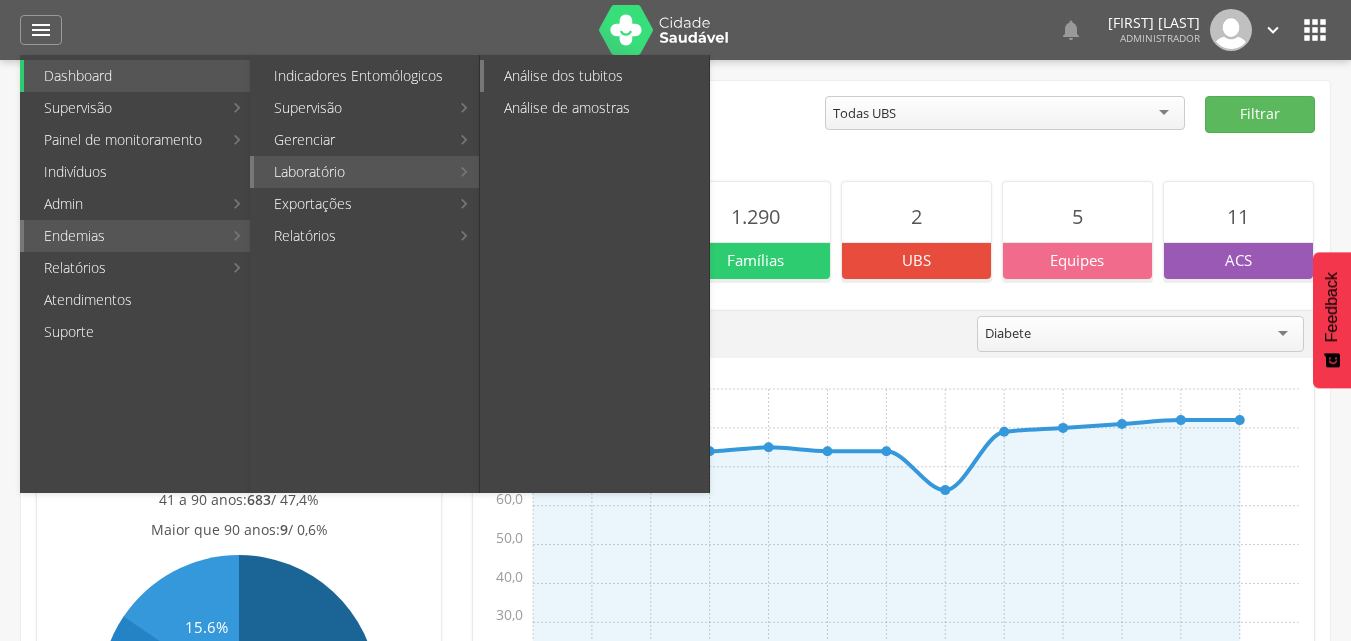 click on "Análise dos tubitos" at bounding box center (596, 76) 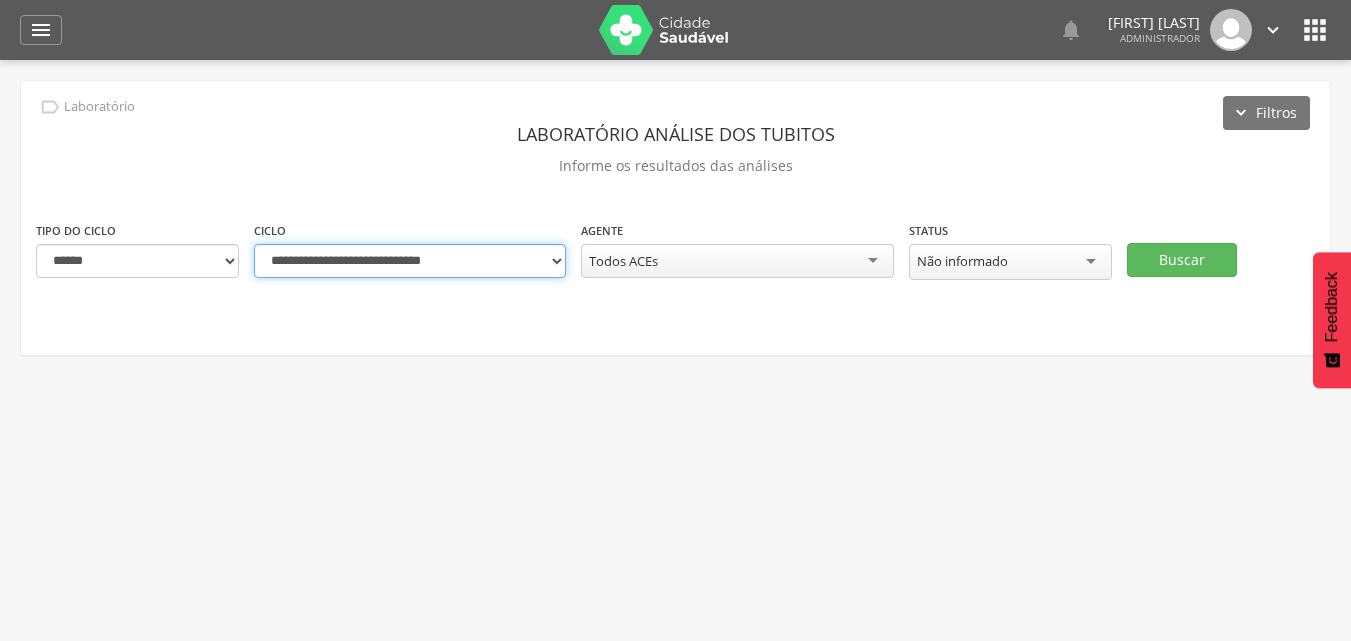 click on "**********" at bounding box center [410, 261] 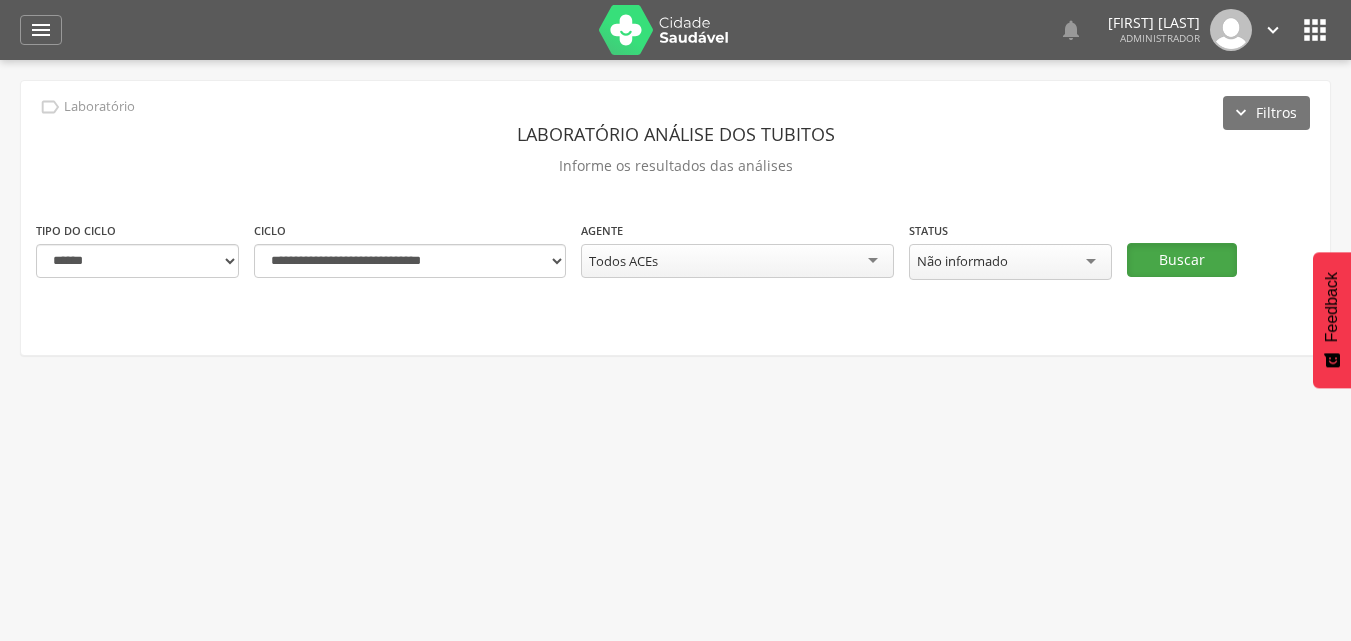 click on "Buscar" at bounding box center (1182, 260) 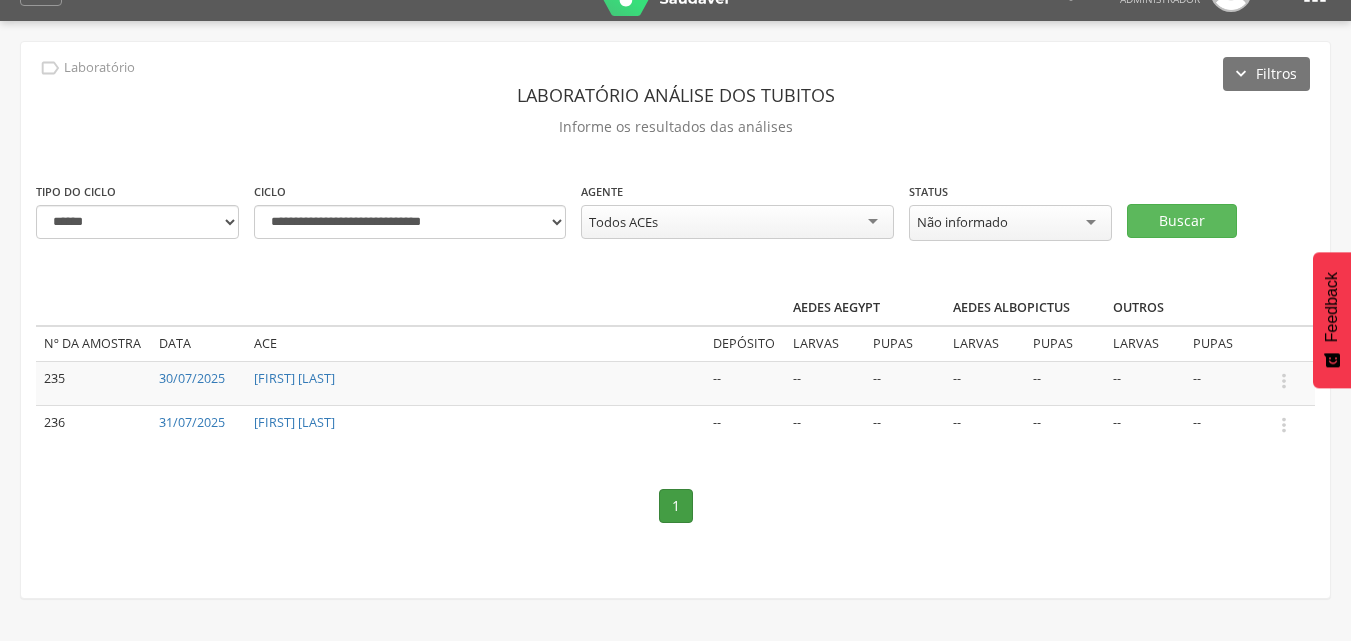 scroll, scrollTop: 60, scrollLeft: 0, axis: vertical 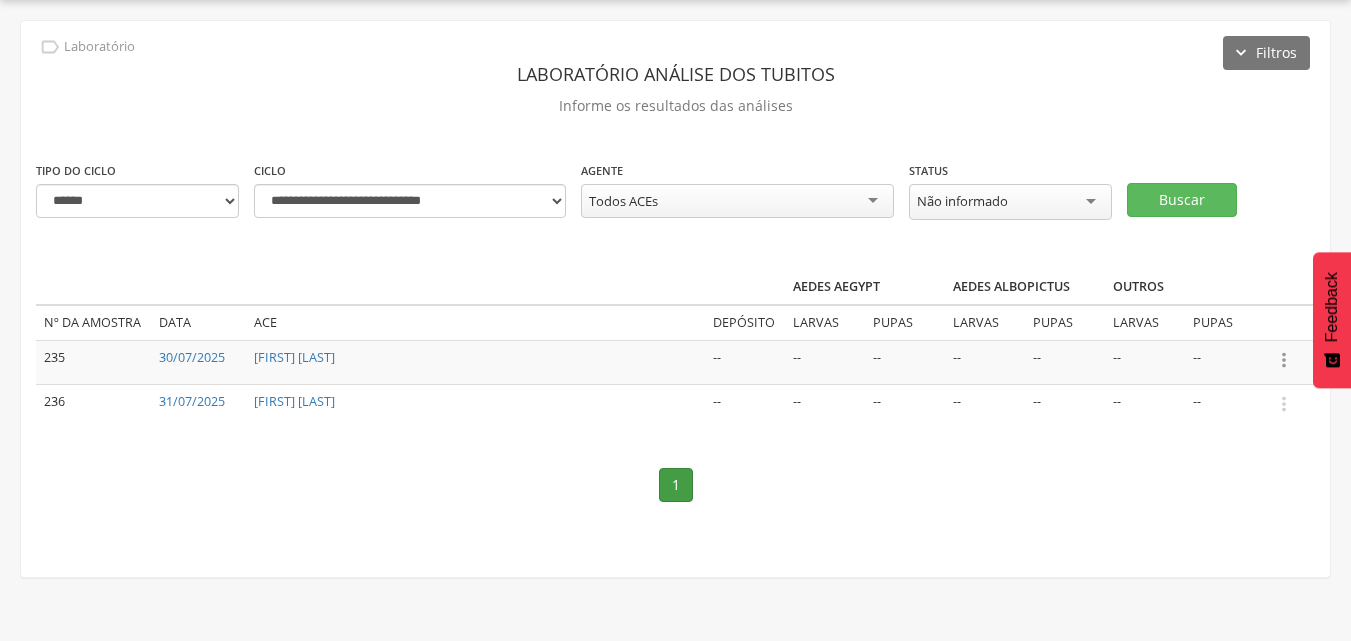 click on "" at bounding box center [1284, 360] 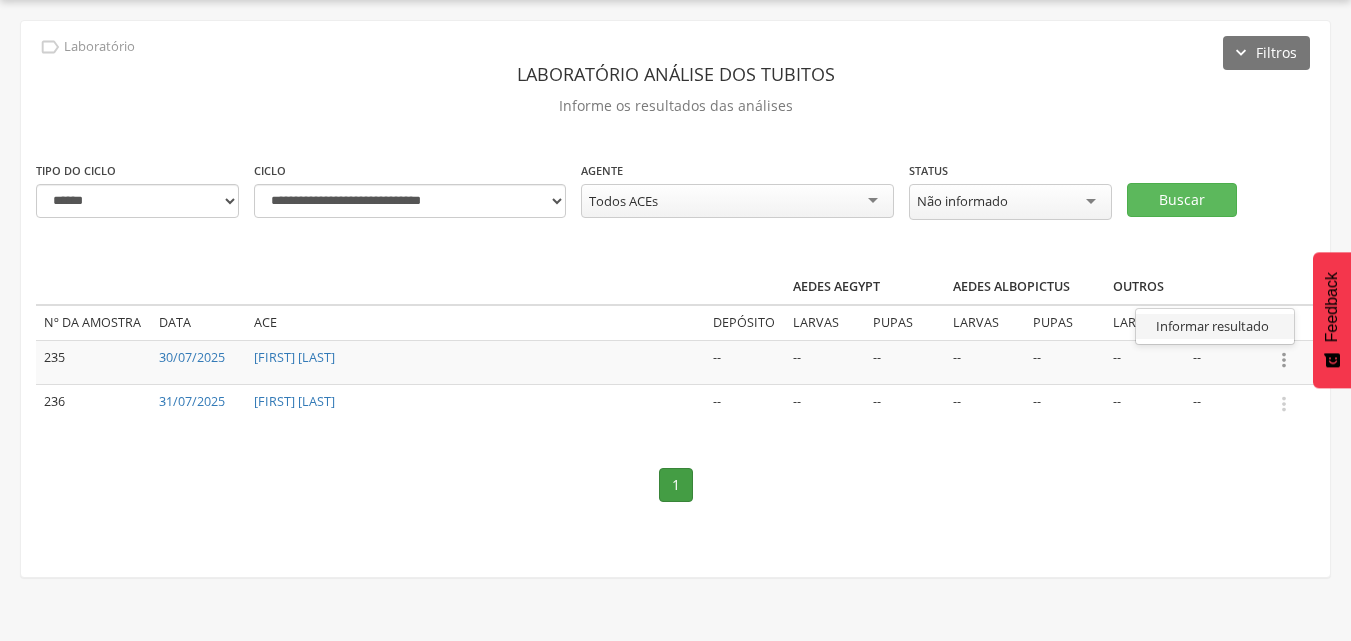 click on "Informar resultado" at bounding box center (1215, 326) 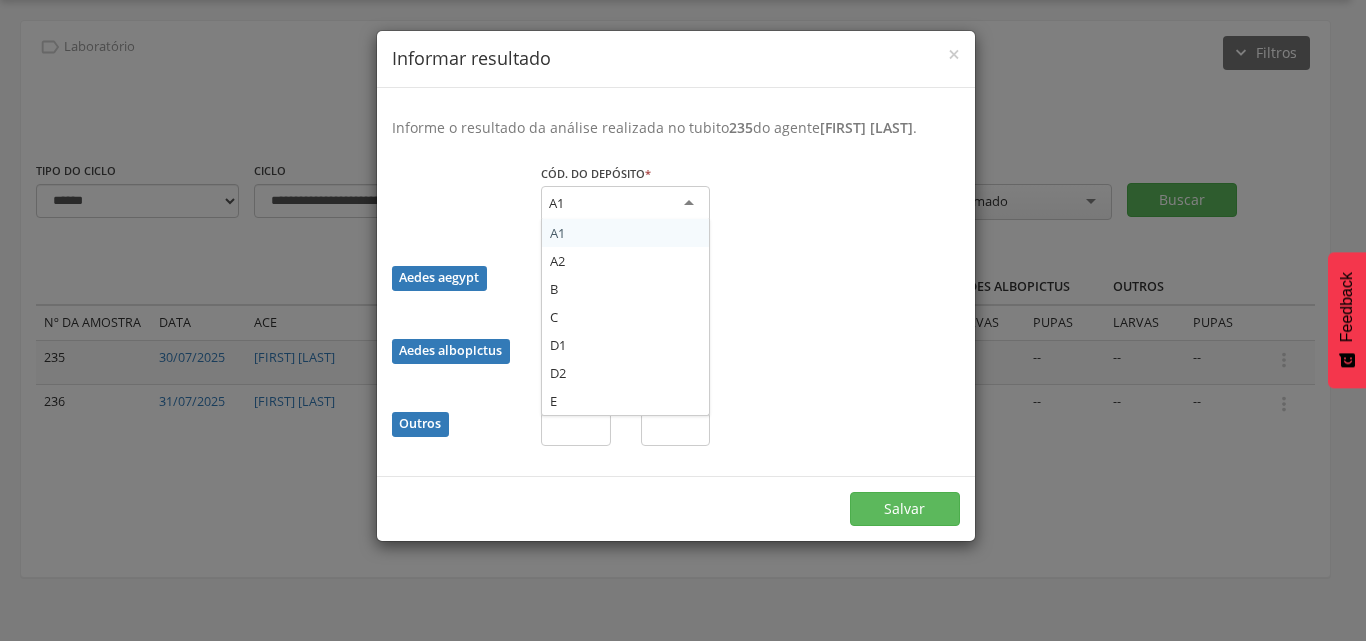 click on "A1" at bounding box center (625, 204) 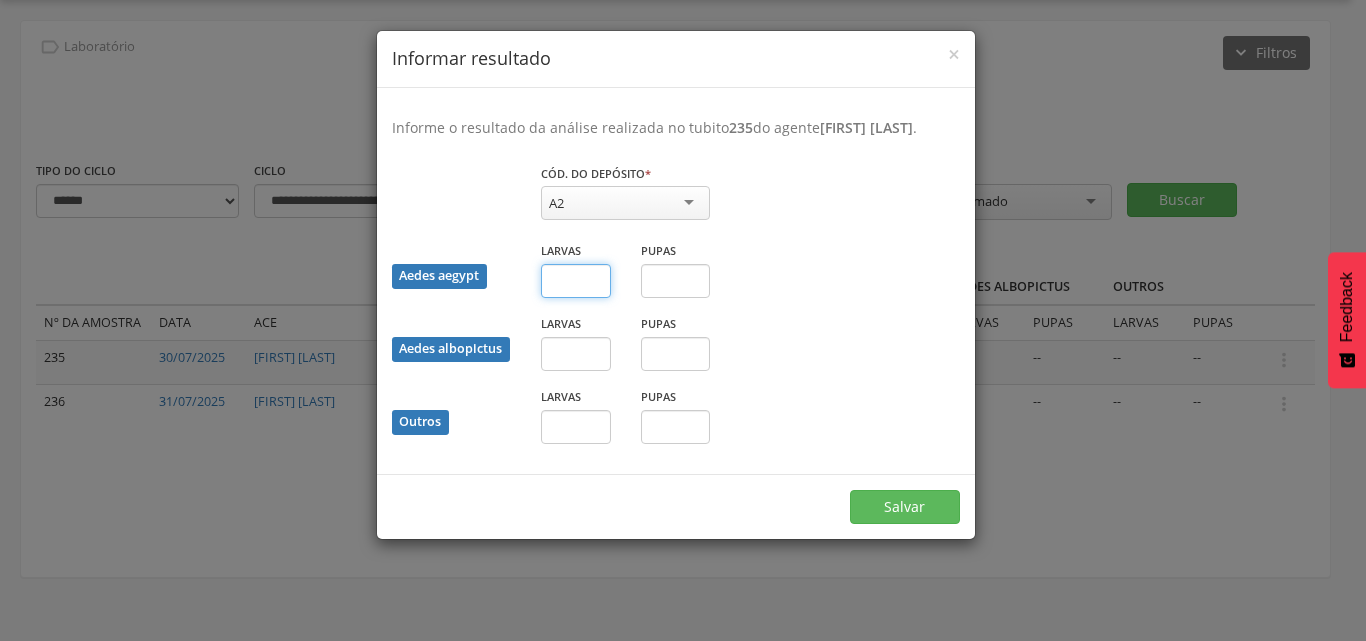 click at bounding box center [576, 281] 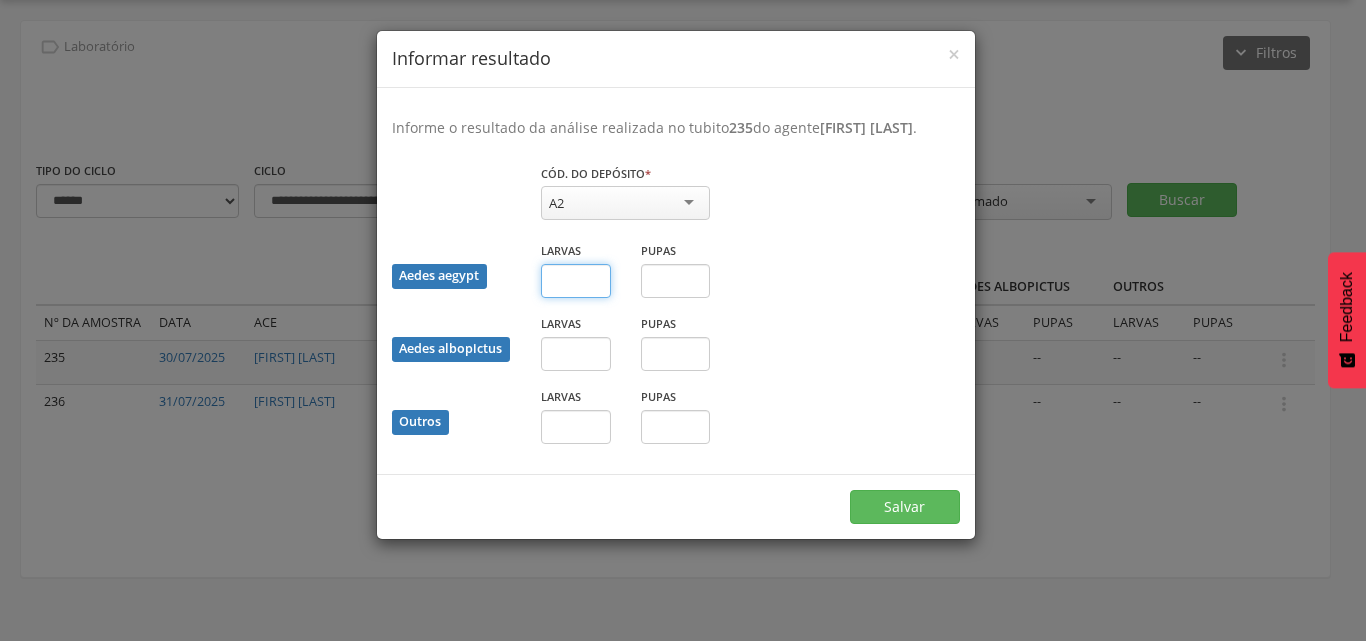 type on "*" 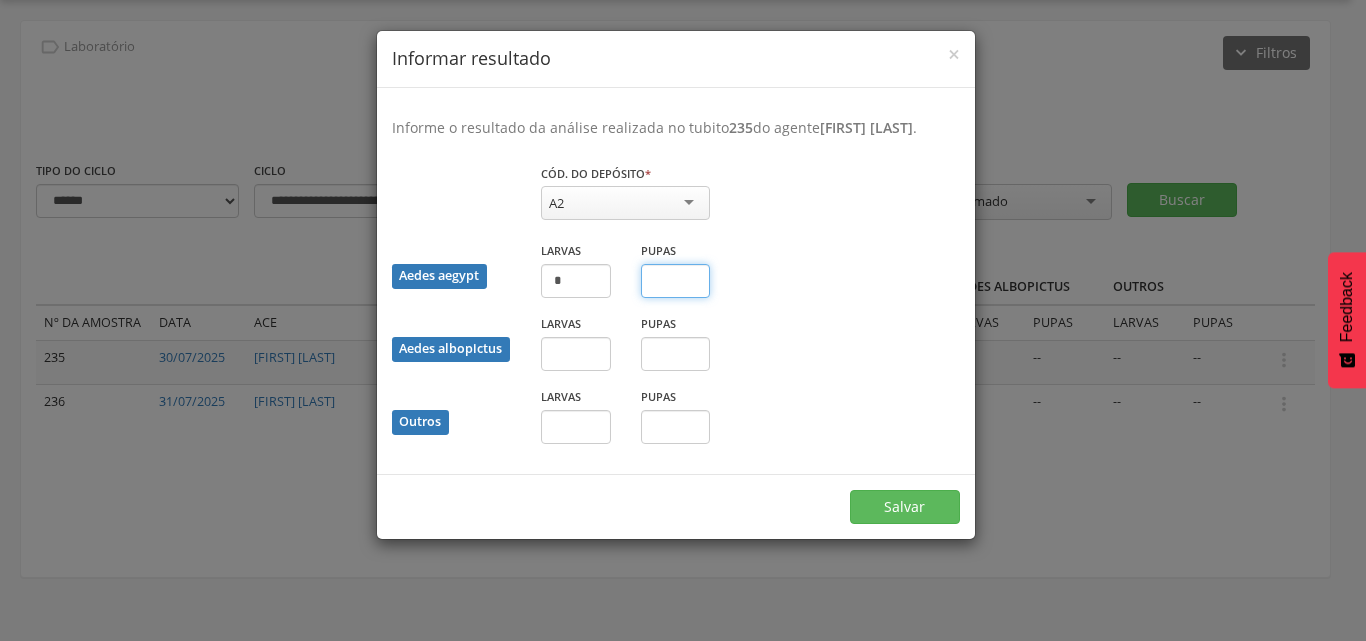 click at bounding box center (676, 281) 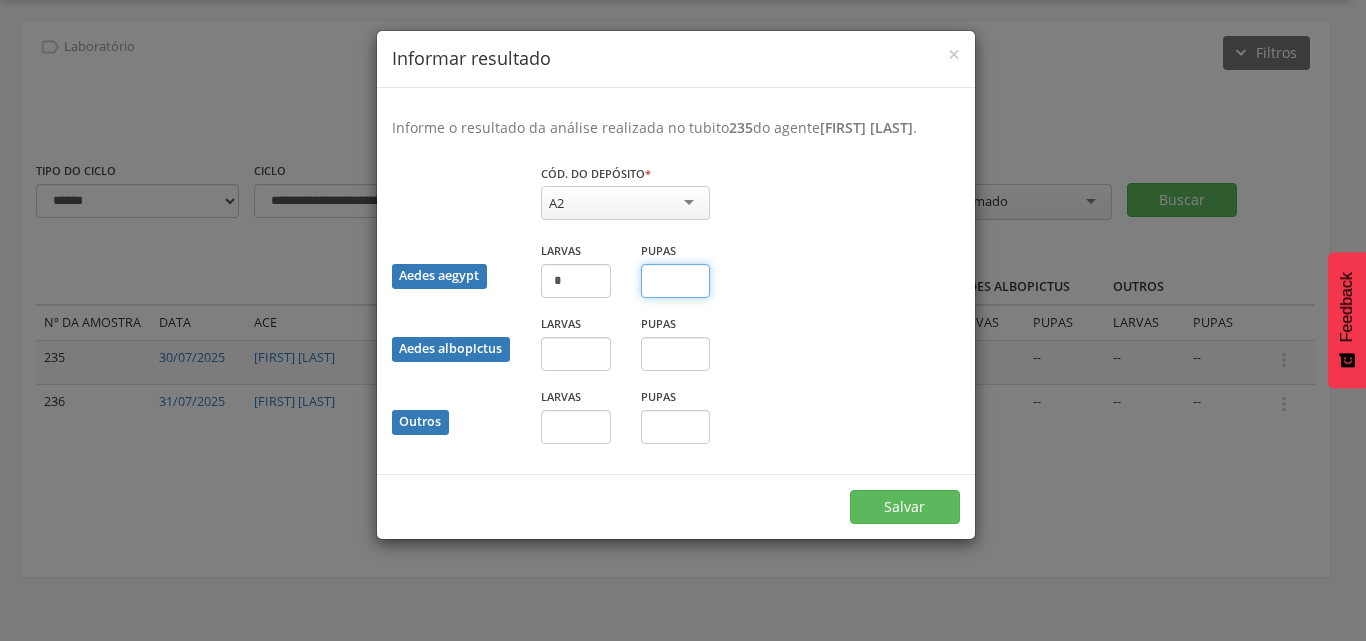 type on "*" 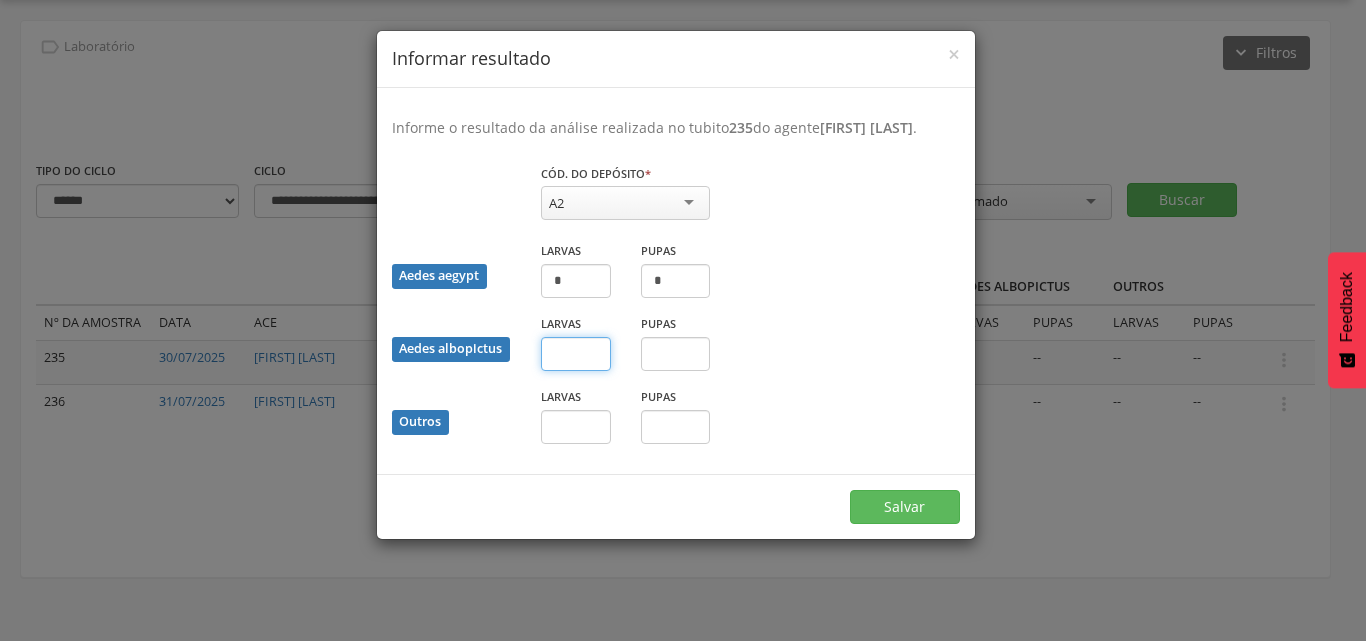 click at bounding box center (576, 354) 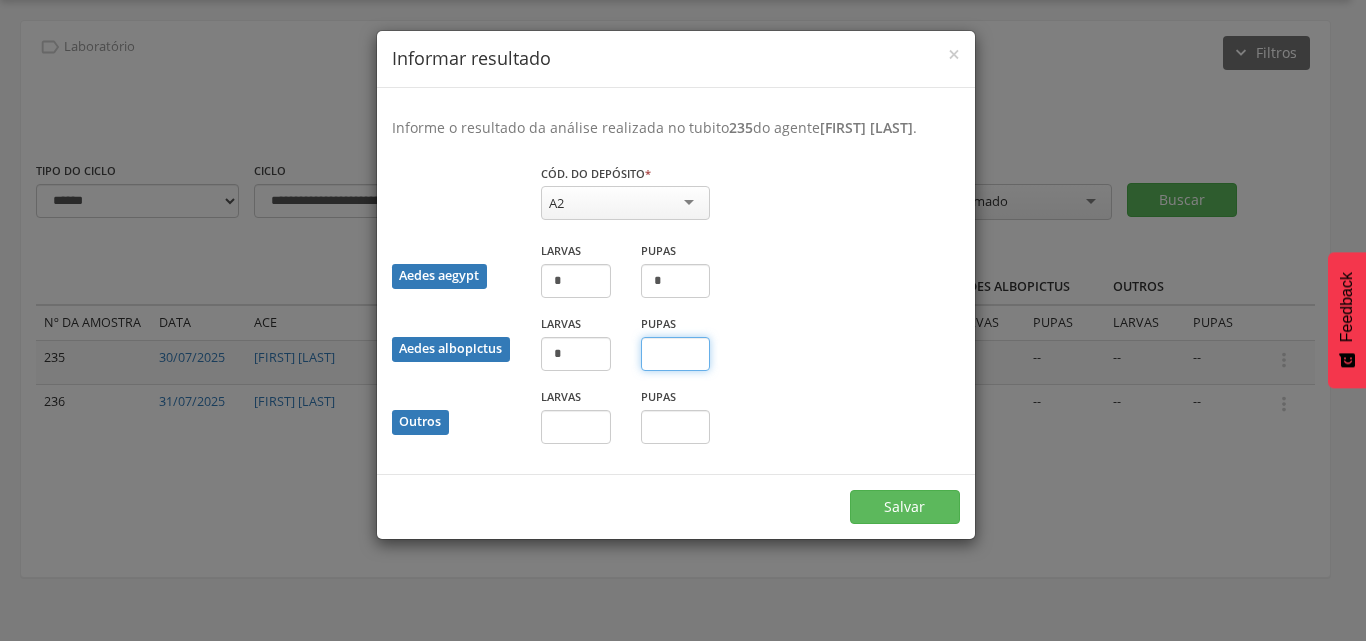 click at bounding box center [676, 354] 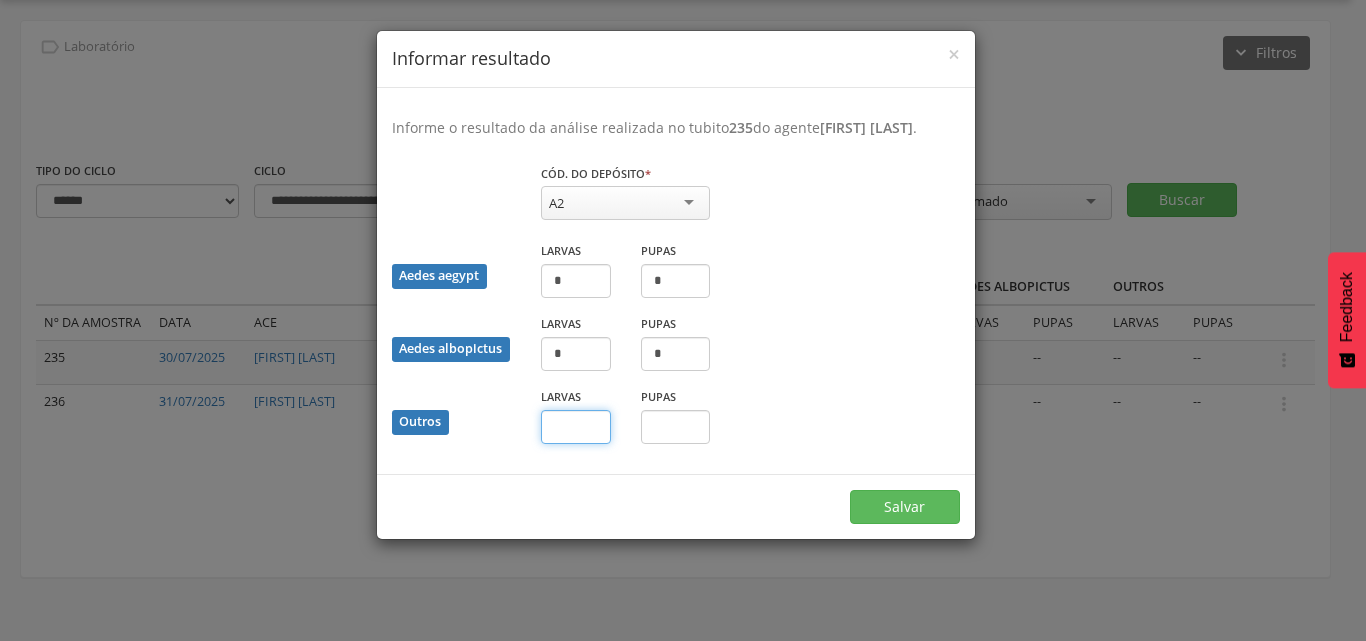 click at bounding box center (576, 427) 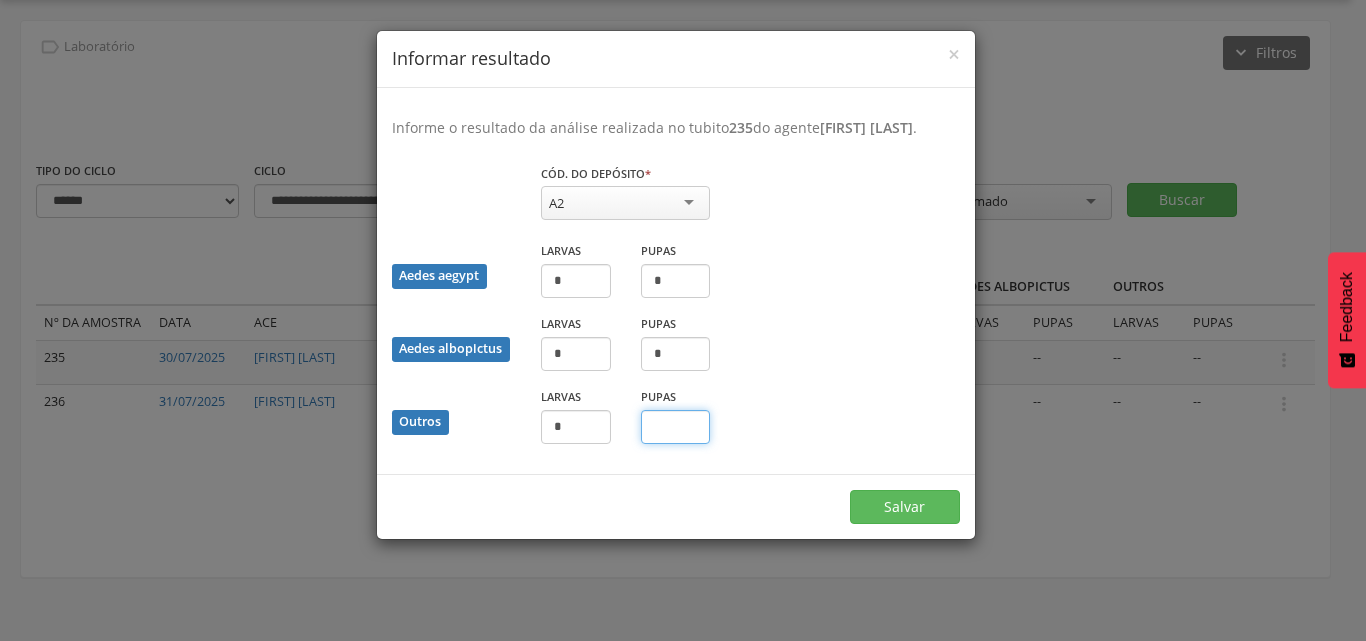 click at bounding box center [676, 427] 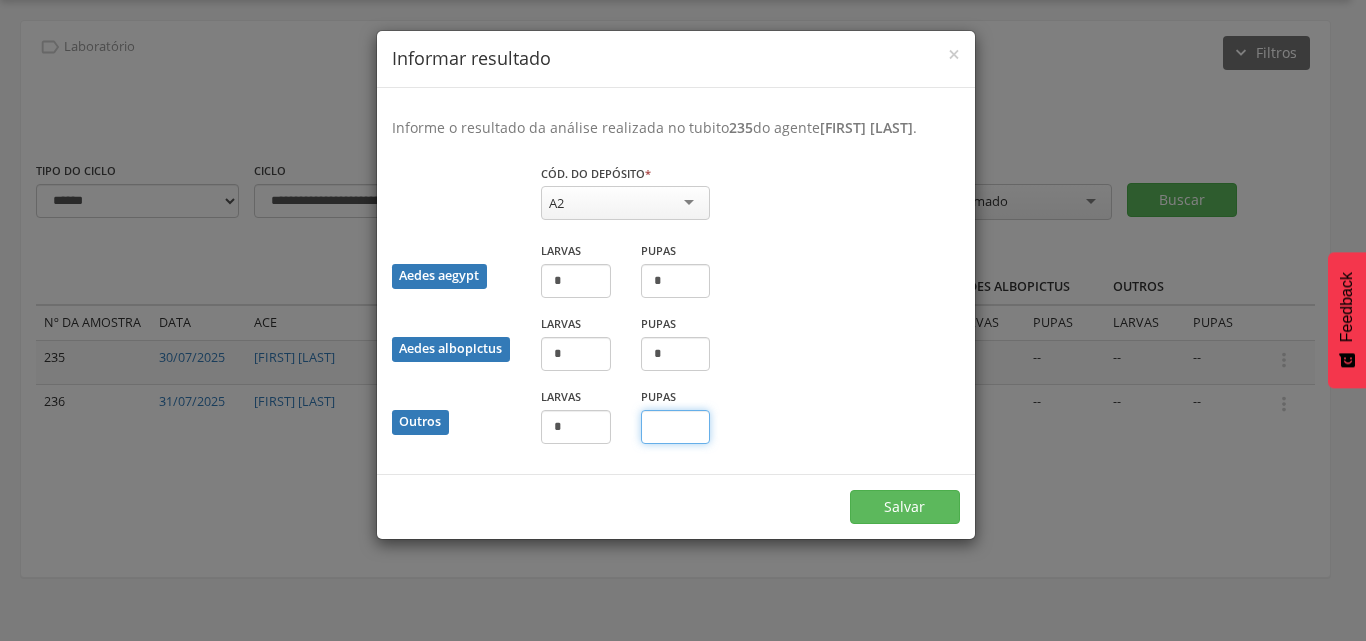 type on "*" 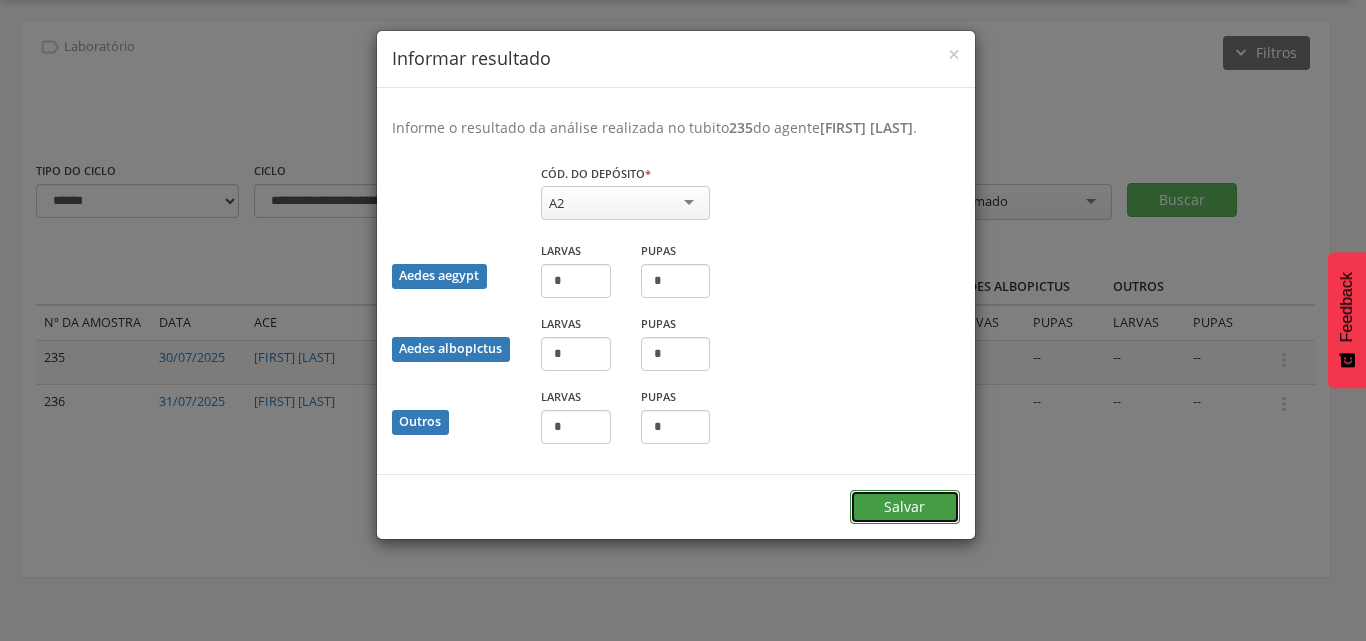 click on "Salvar" at bounding box center [905, 507] 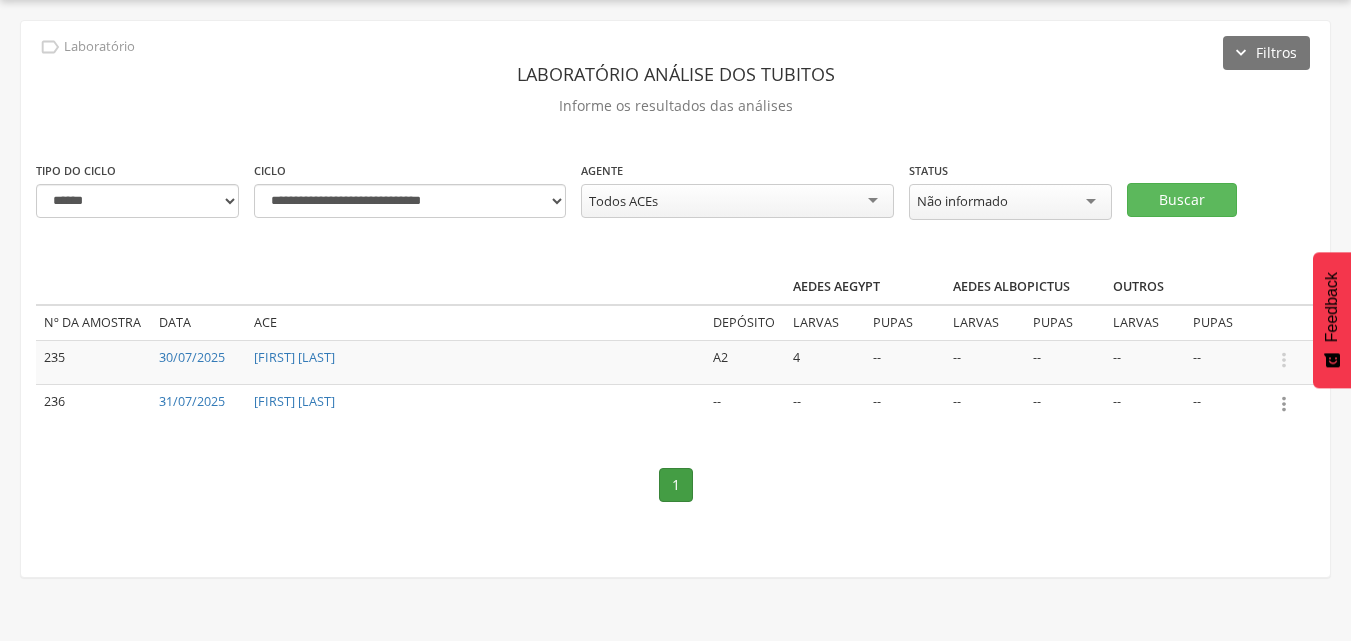 click on "" at bounding box center [1284, 404] 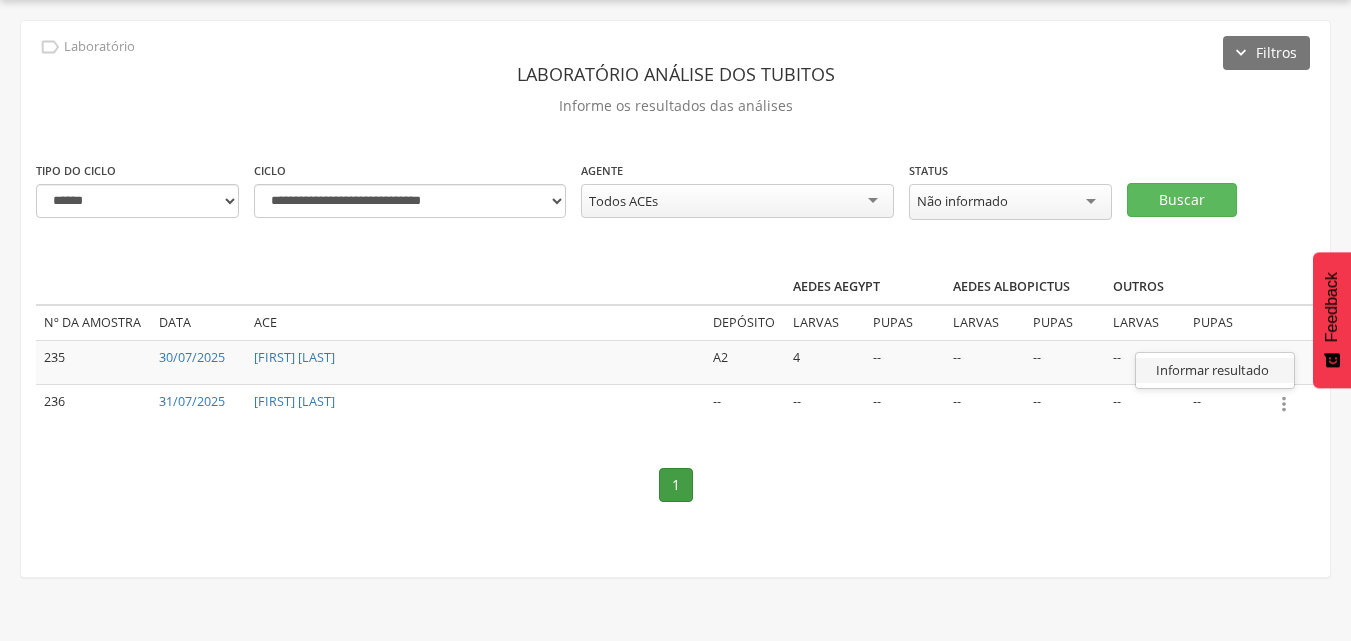 click on "Informar resultado" at bounding box center (1215, 370) 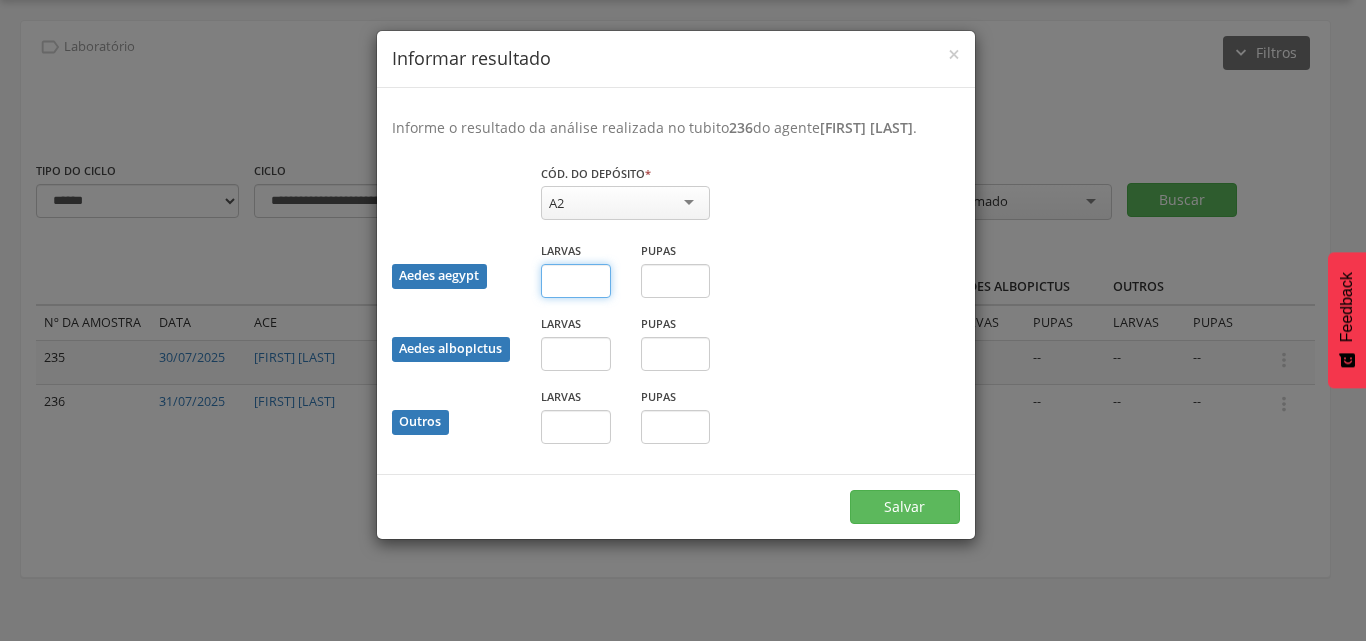 click at bounding box center (576, 281) 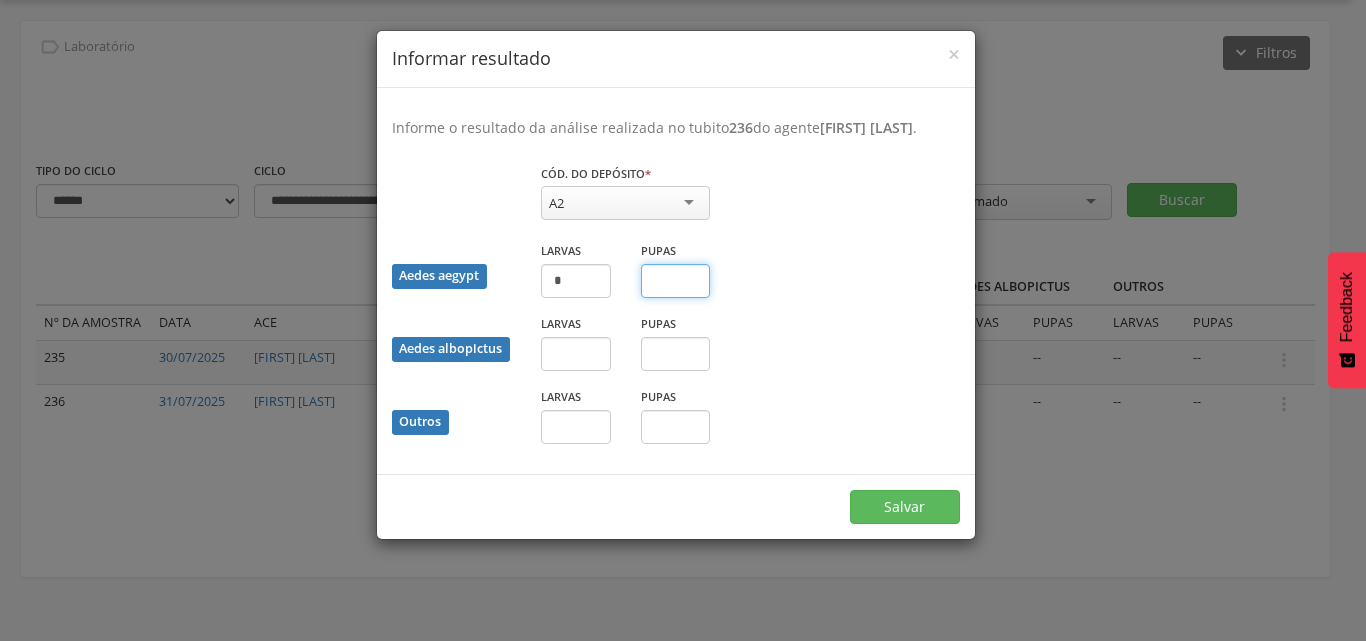 click at bounding box center [676, 281] 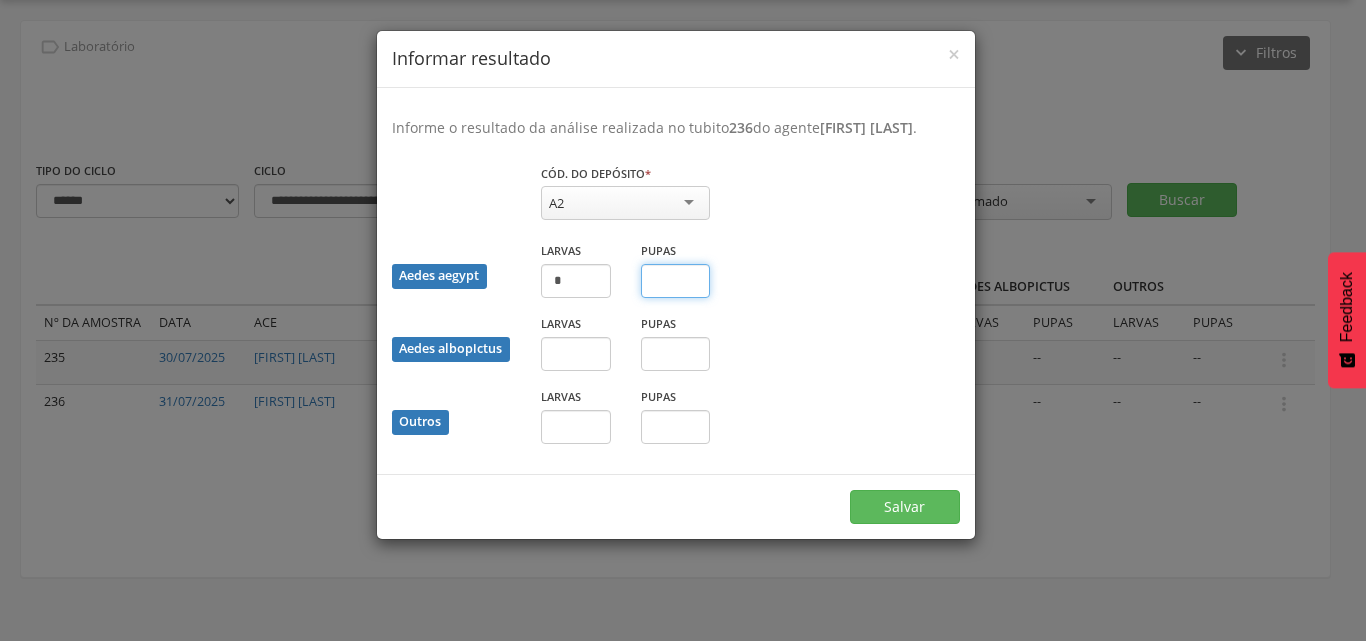 click at bounding box center (676, 281) 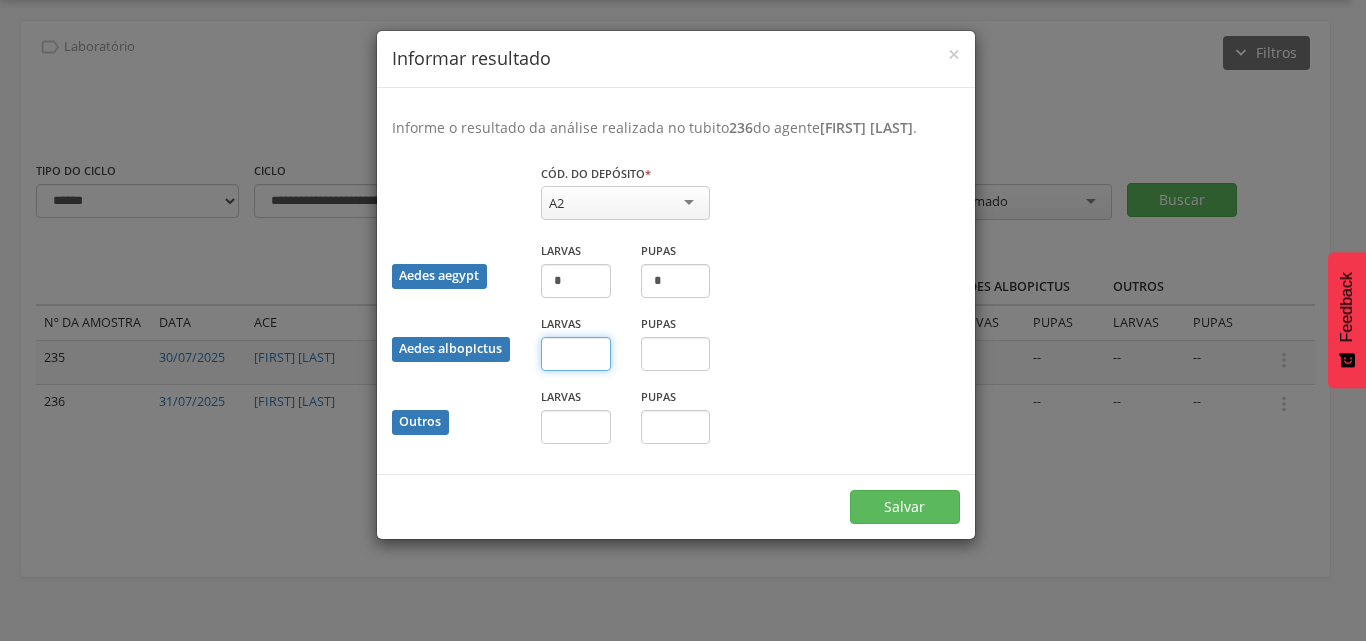 click at bounding box center (576, 354) 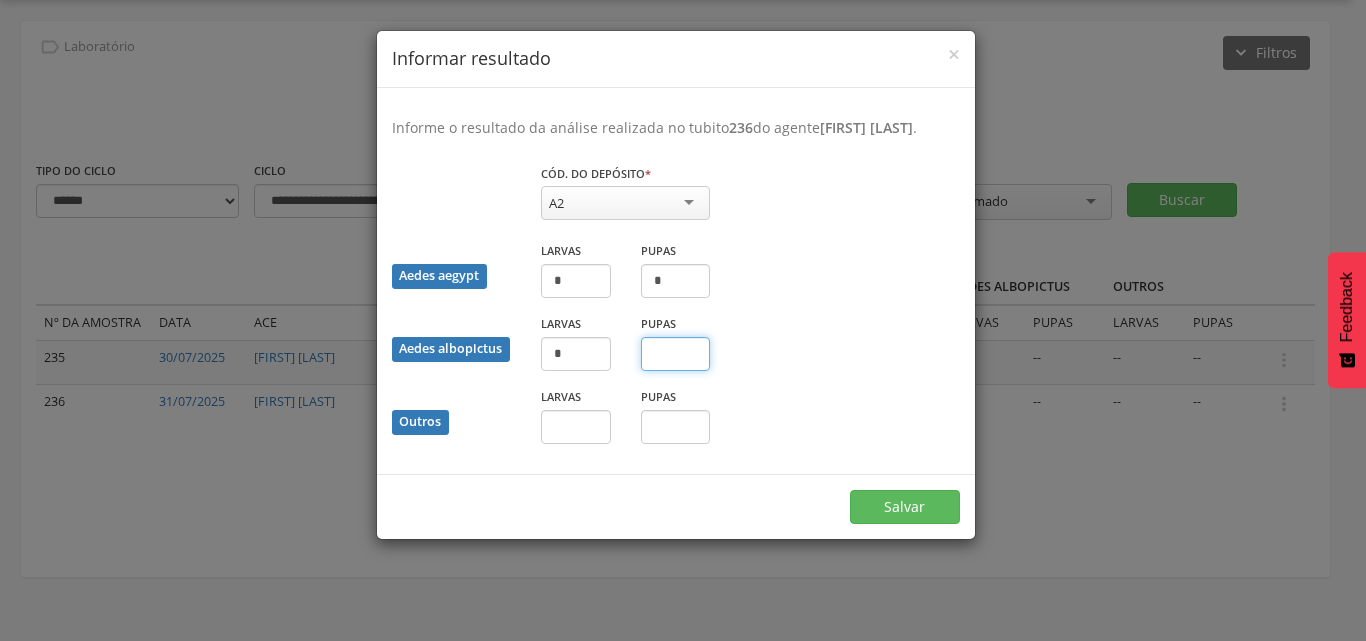 click at bounding box center [676, 354] 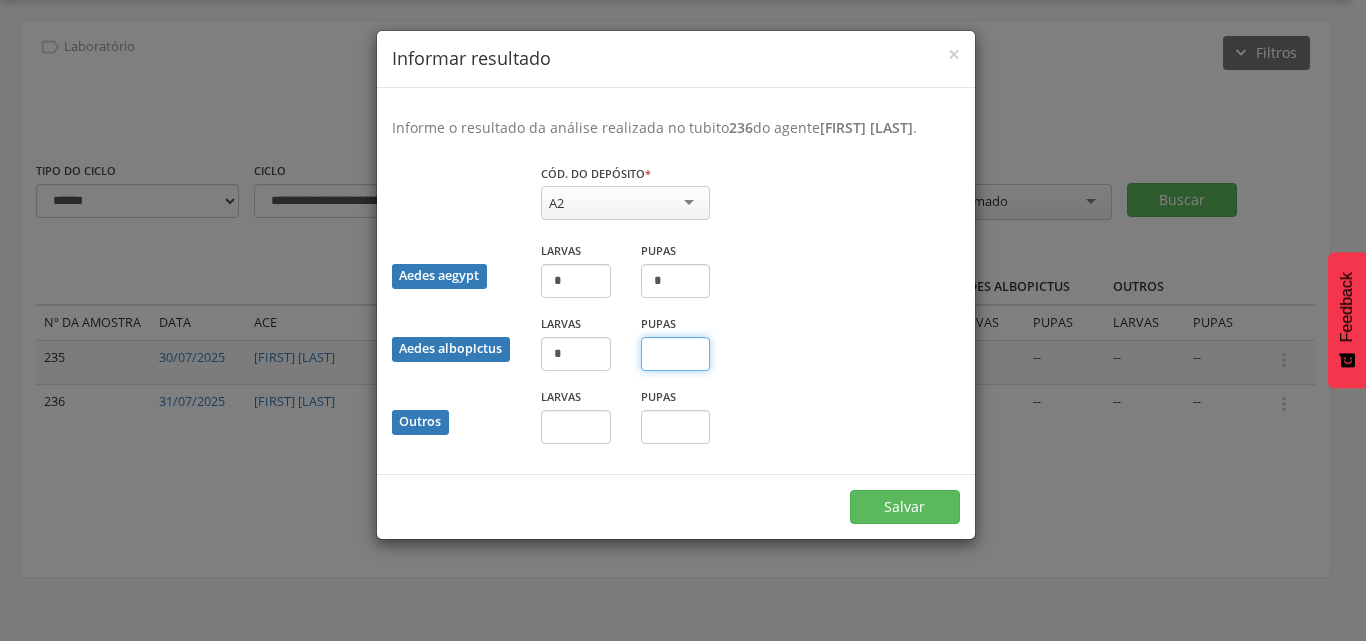 type on "*" 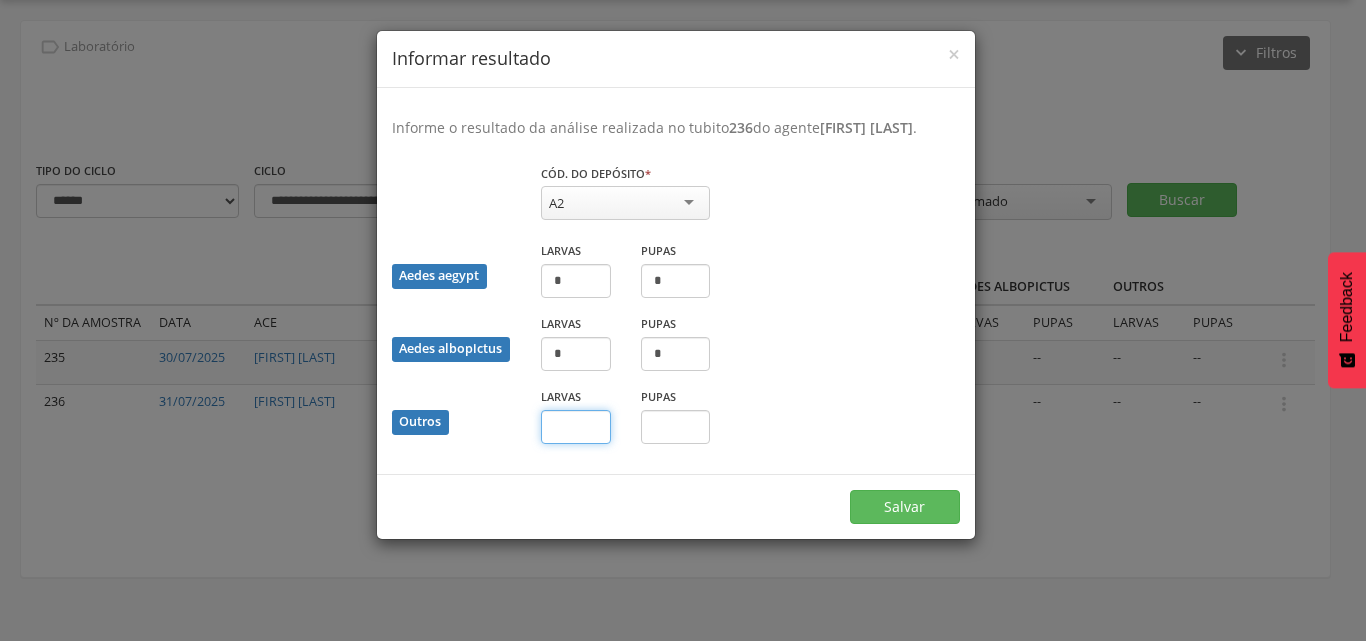 click at bounding box center (576, 427) 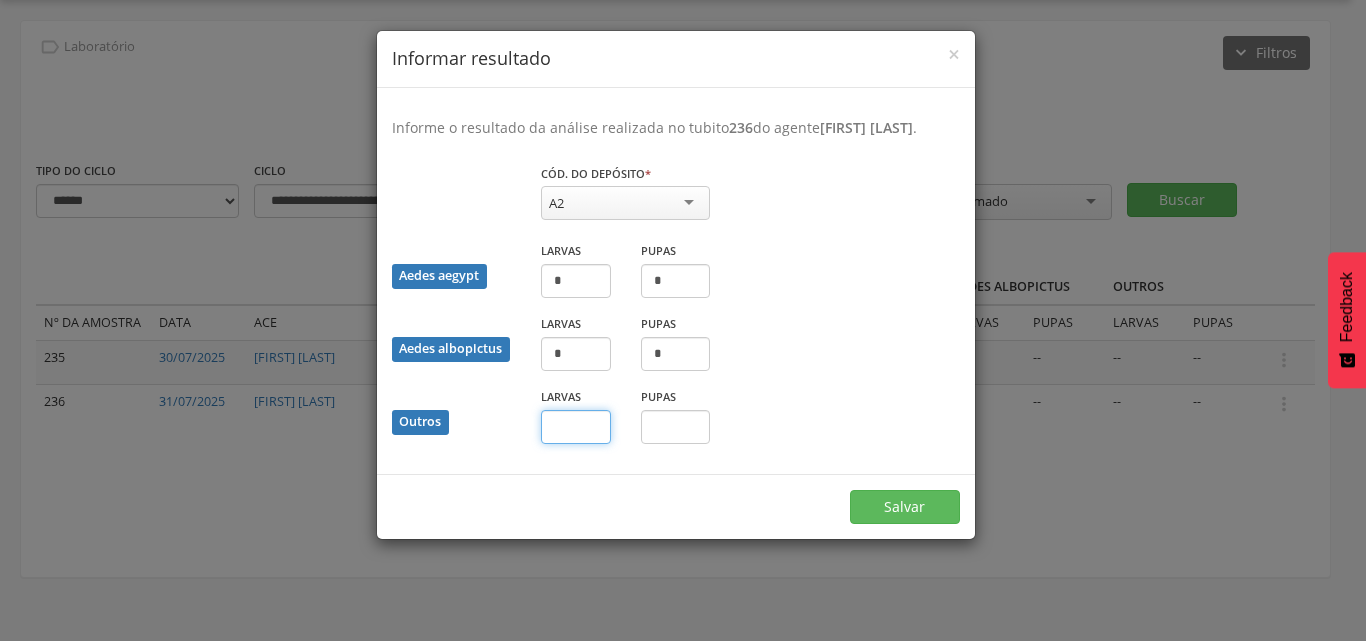 type on "*" 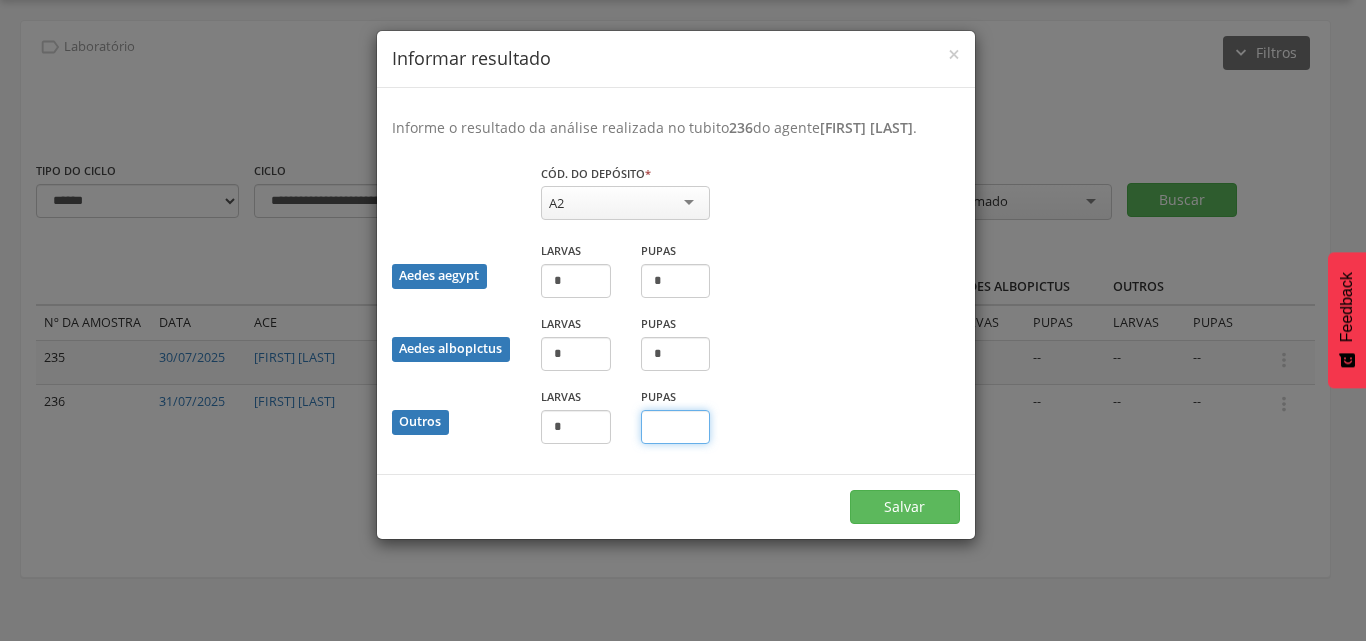 click at bounding box center [676, 427] 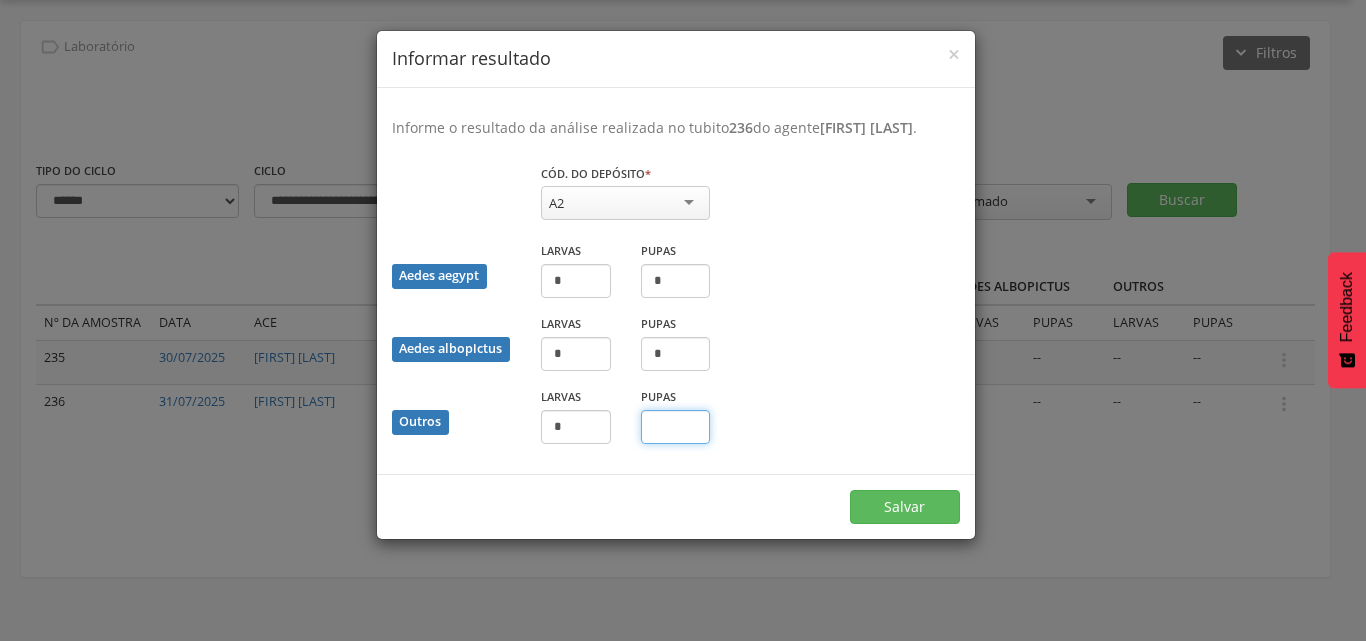 type on "*" 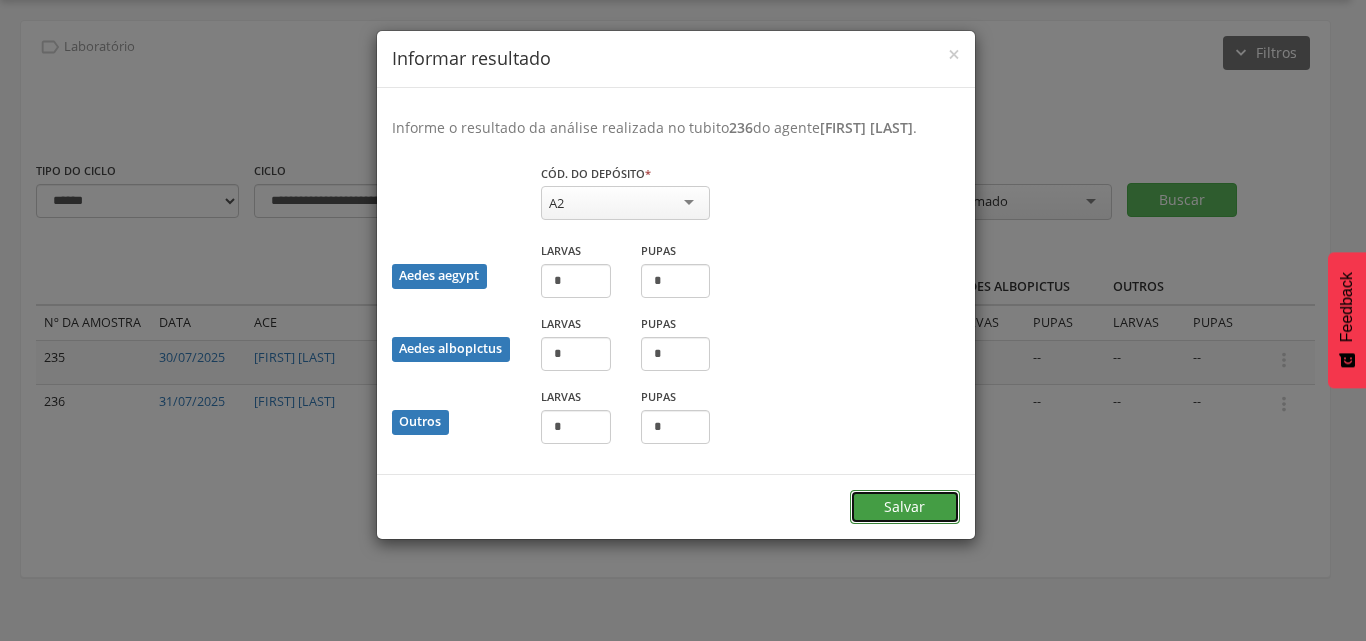 click on "Salvar" at bounding box center [905, 507] 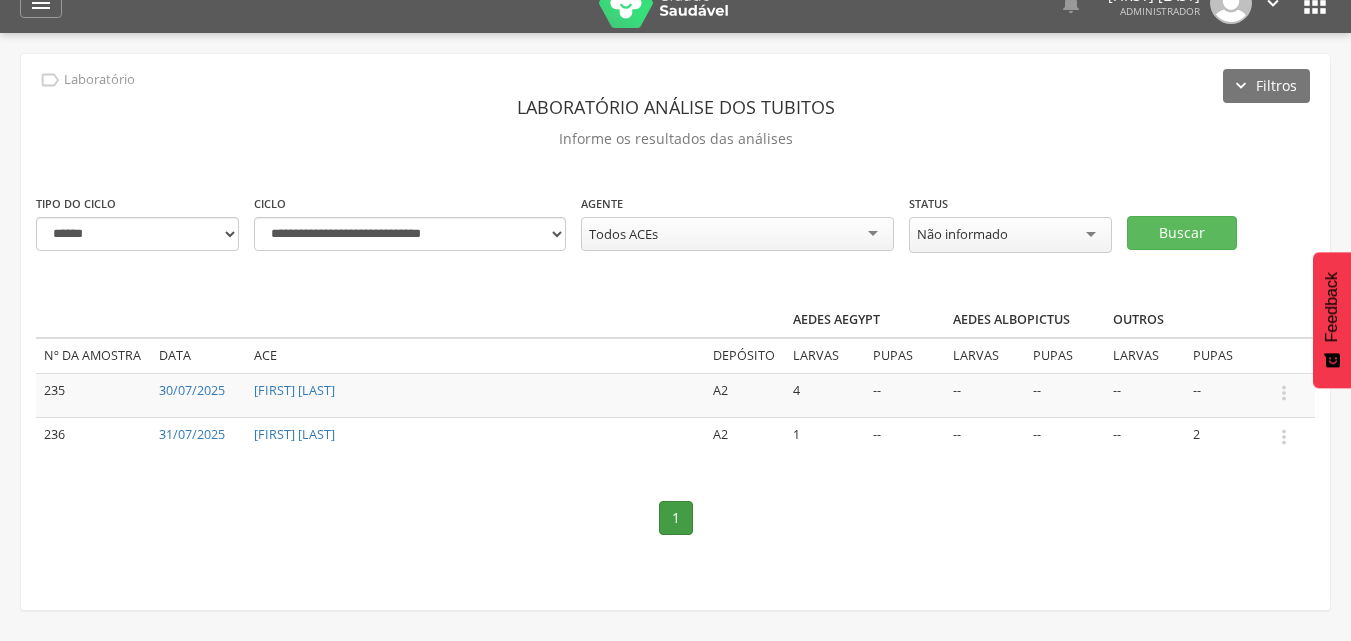 scroll, scrollTop: 0, scrollLeft: 0, axis: both 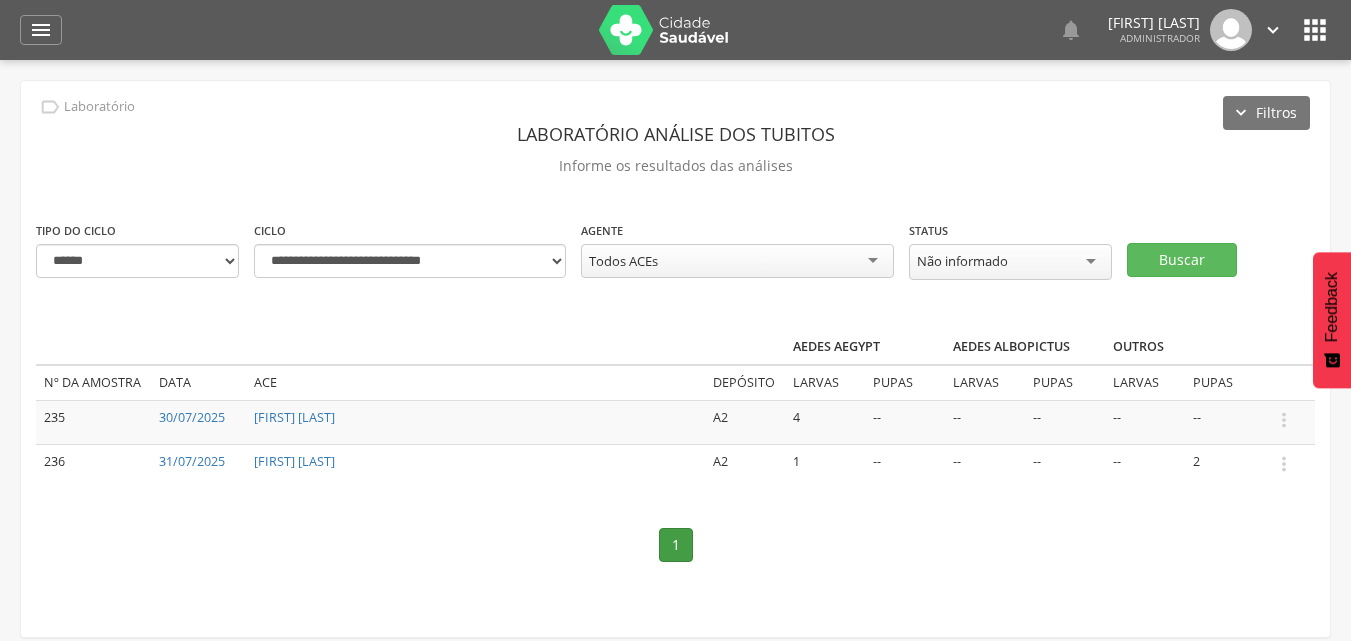 click on "" at bounding box center (1273, 30) 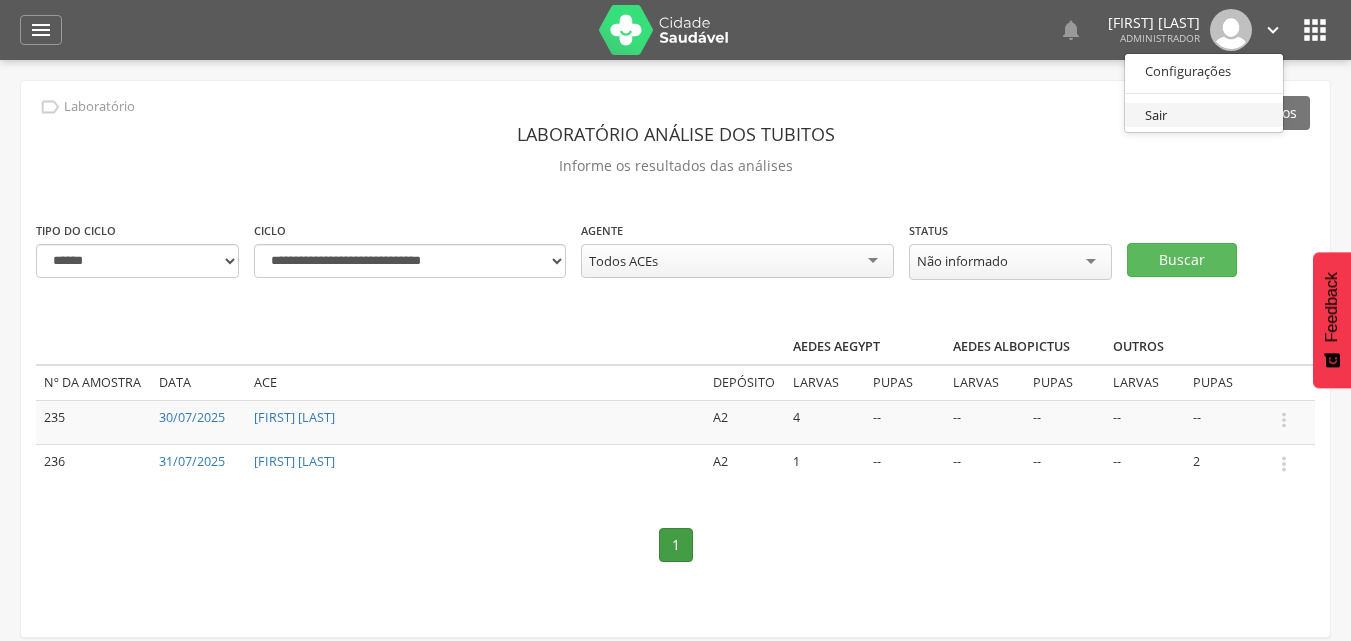 click on "Sair" at bounding box center (1204, 115) 